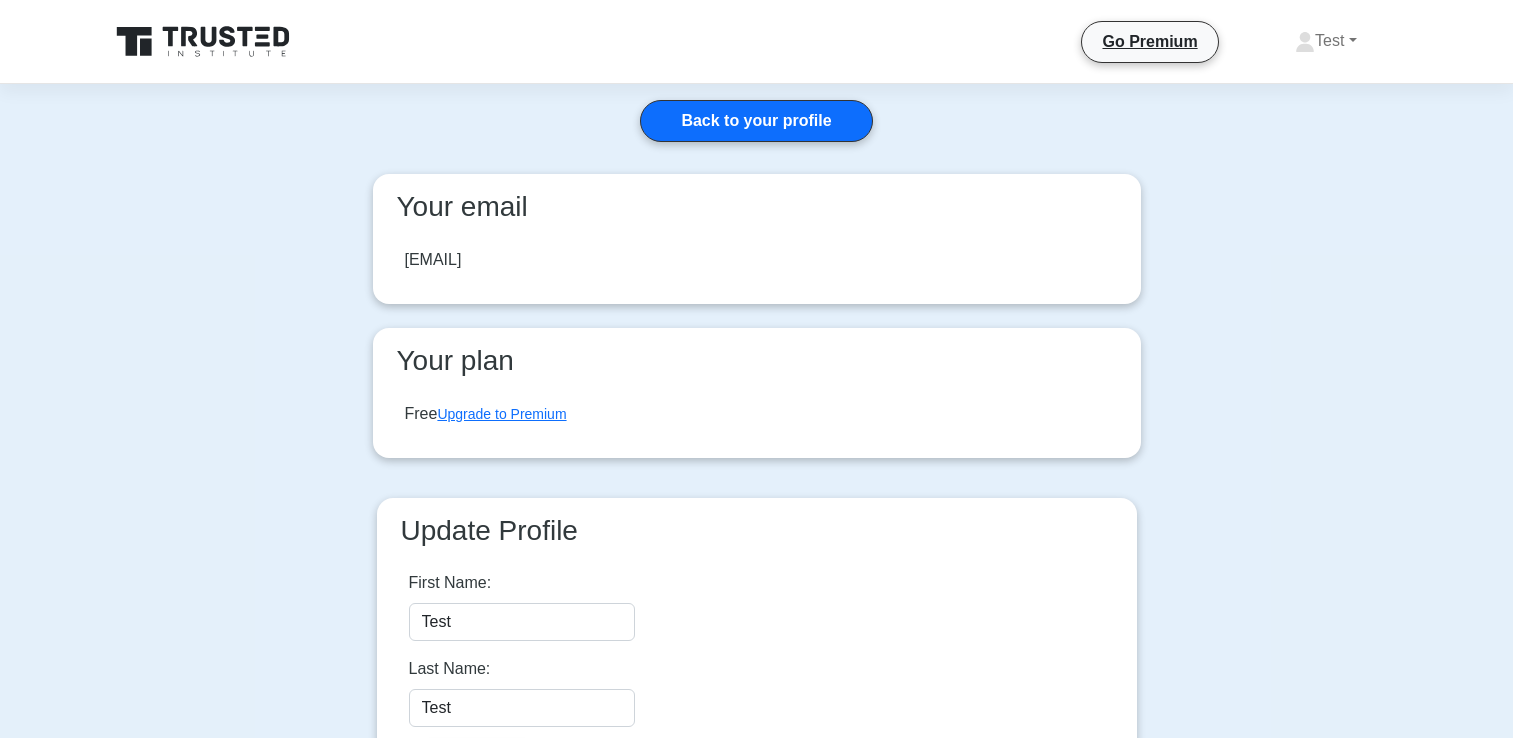 scroll, scrollTop: 0, scrollLeft: 0, axis: both 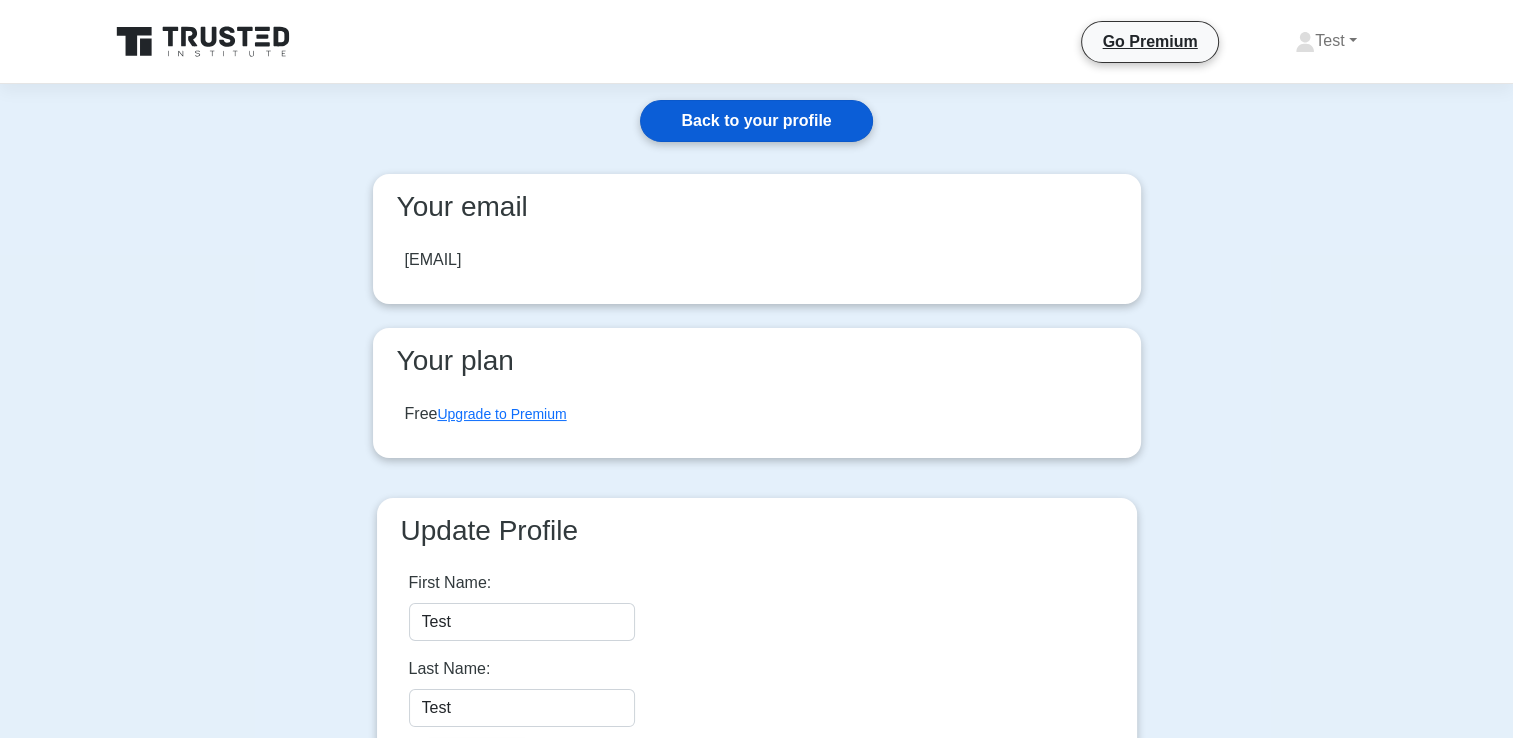 click on "Back to your profile" at bounding box center (756, 121) 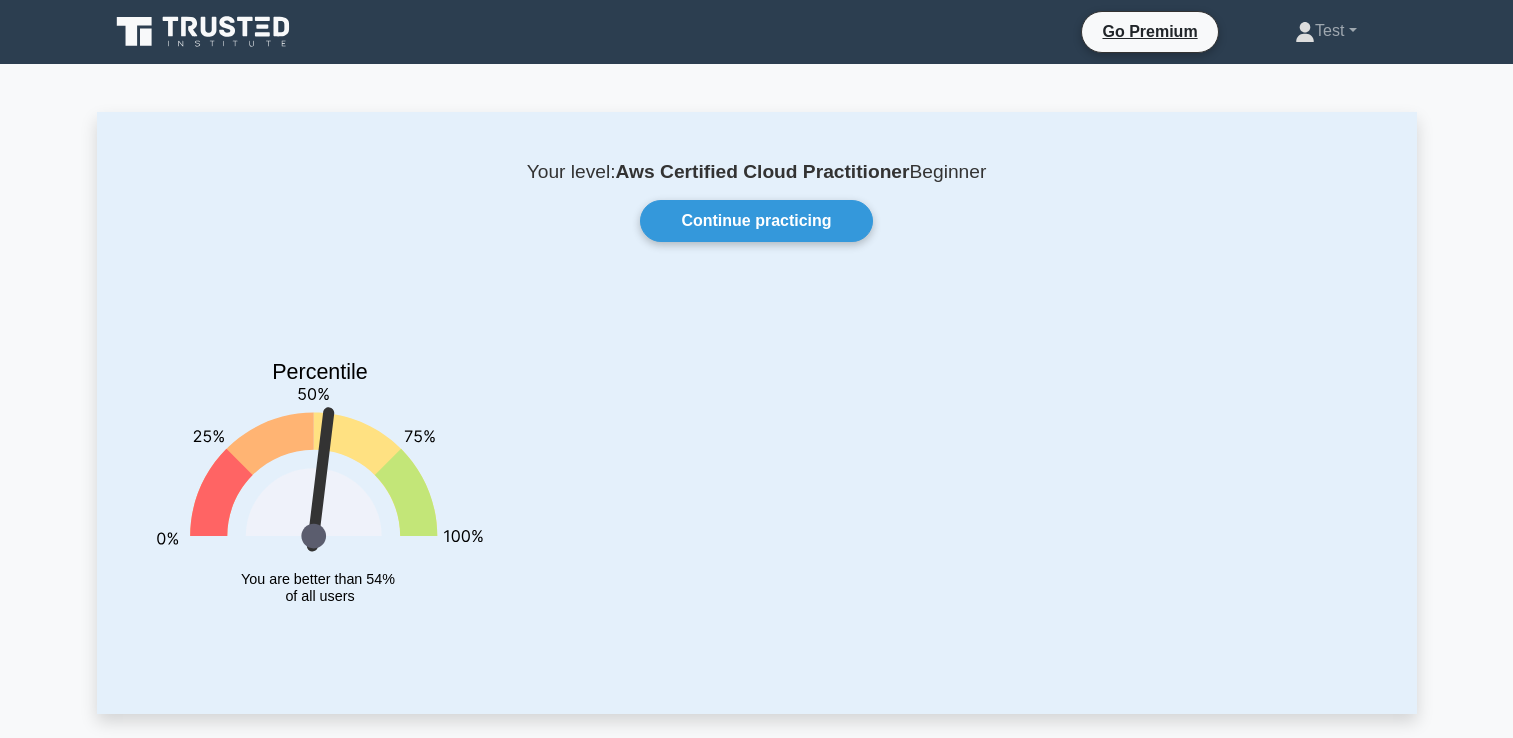 scroll, scrollTop: 0, scrollLeft: 0, axis: both 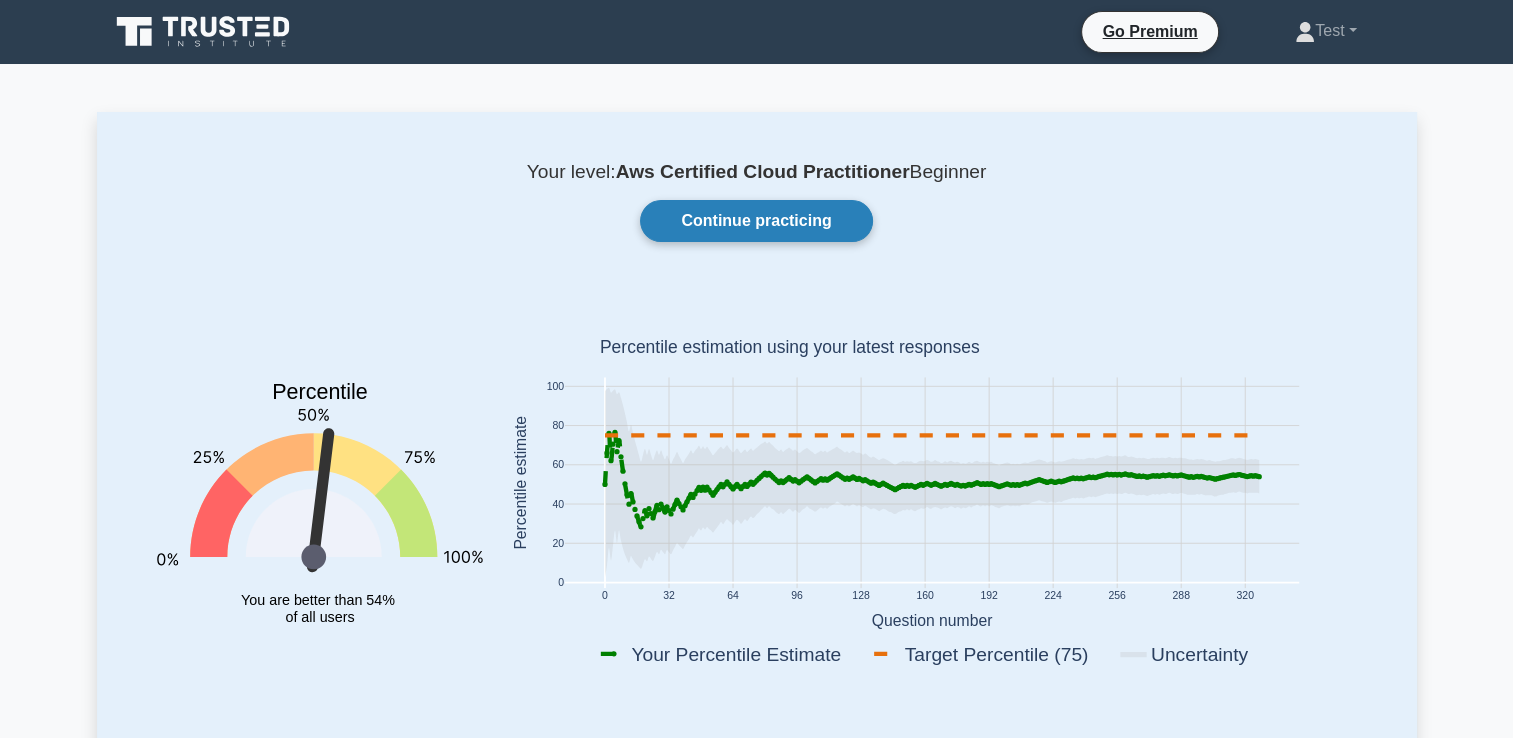 click on "Continue practicing" at bounding box center [756, 221] 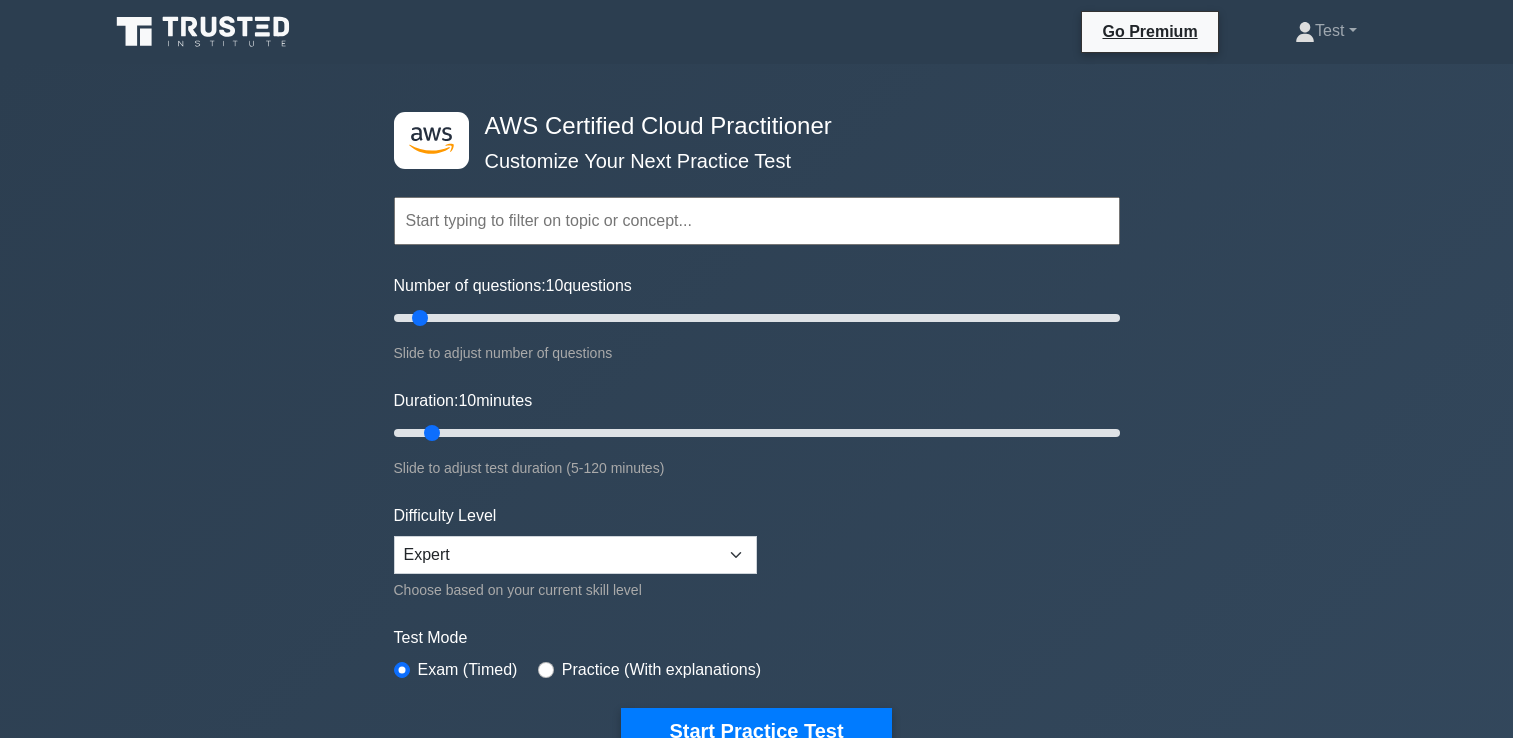 scroll, scrollTop: 0, scrollLeft: 0, axis: both 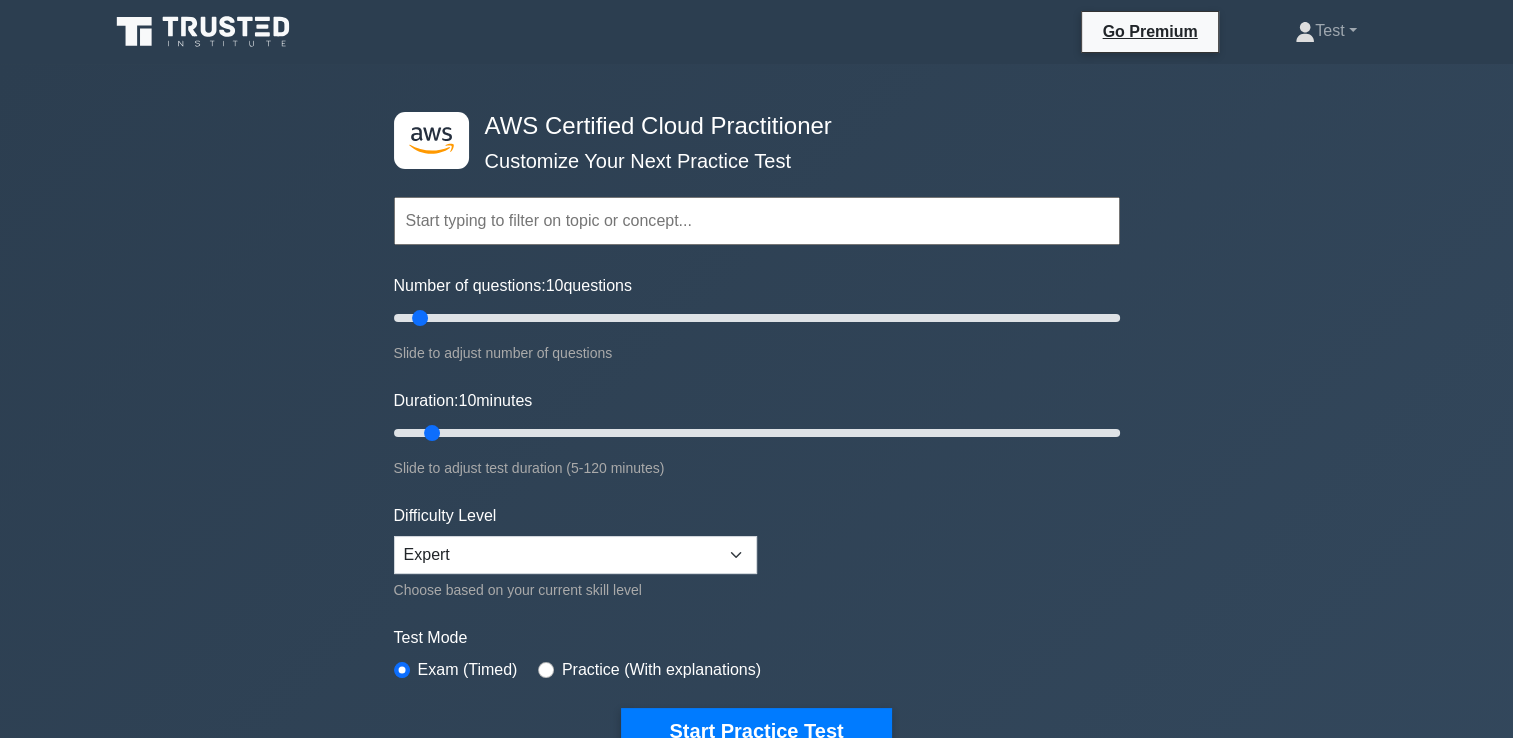 click 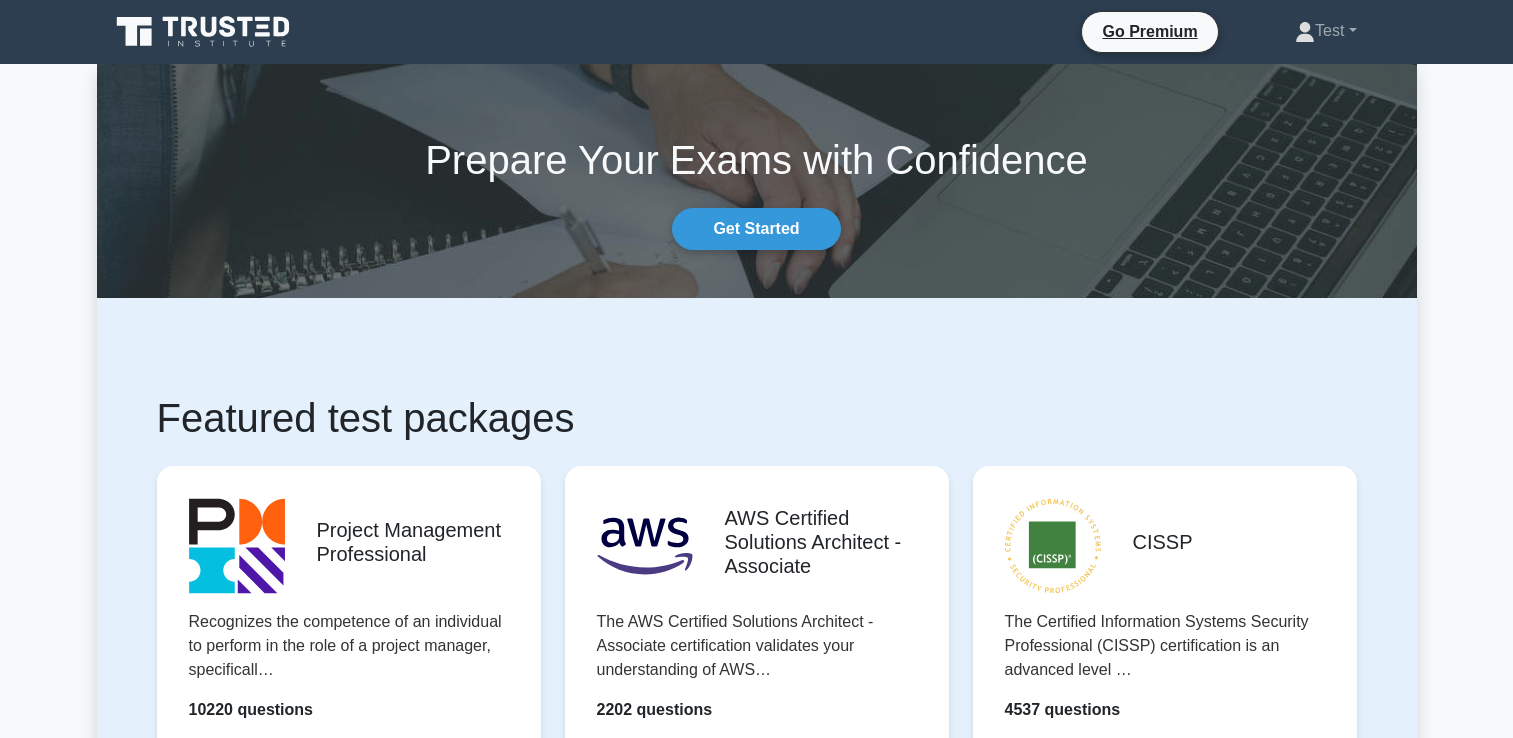 scroll, scrollTop: 0, scrollLeft: 0, axis: both 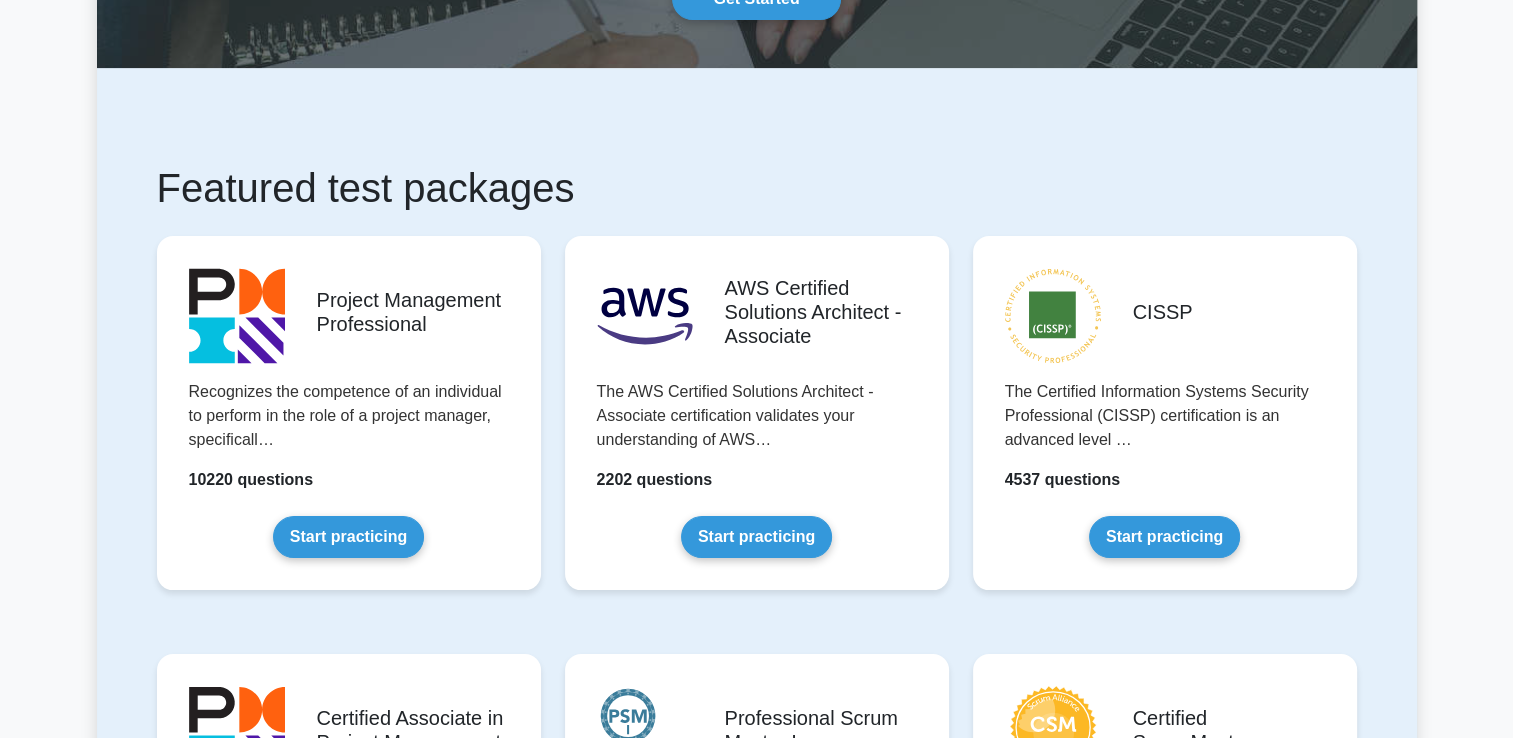 click on "Start practicing" at bounding box center [756, 537] 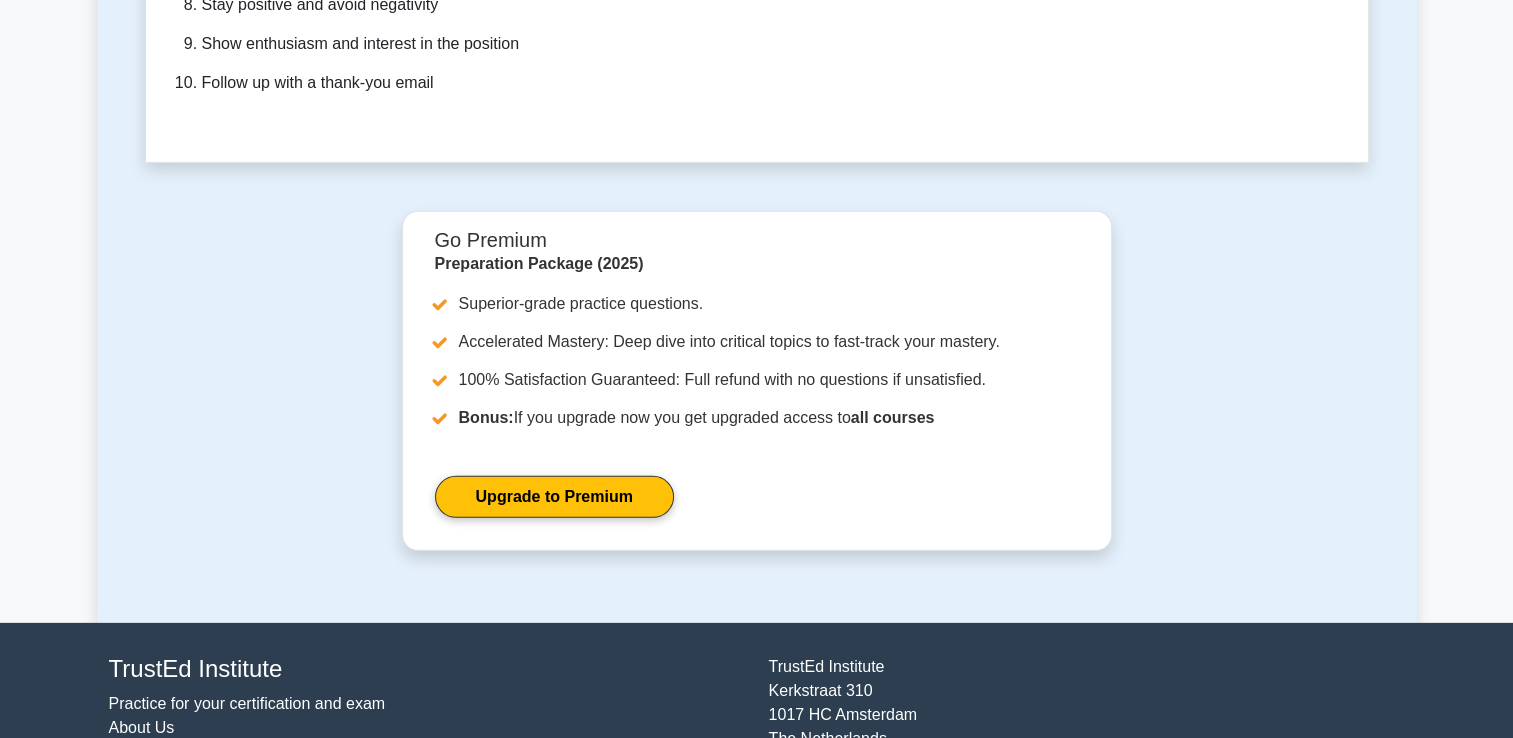 scroll, scrollTop: 5951, scrollLeft: 0, axis: vertical 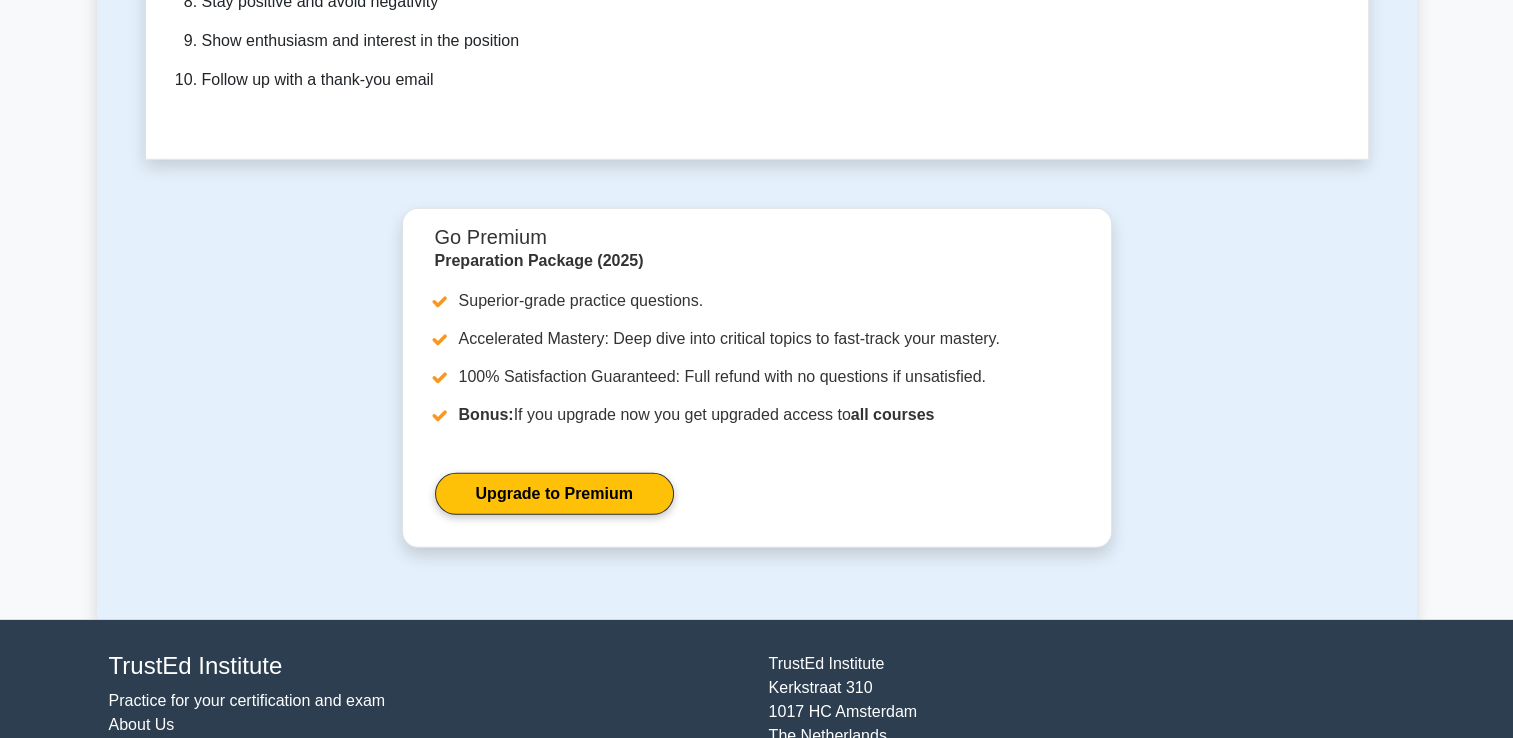 click on "Job Interview Tips
Top 10 Interview Tips
Research the company and the position
Prepare and practice your responses
Dress professionally and arrive early
Be confident and make a good first impression
Listen carefully to the questions
Ask insightful questions
Be honest and authentic
Stay positive and avoid negativity
Show enthusiasm and interest in the position
Follow up with a thank-you email
Related Articles
How to Ace Your Next
Job
Interview" at bounding box center [757, -142] 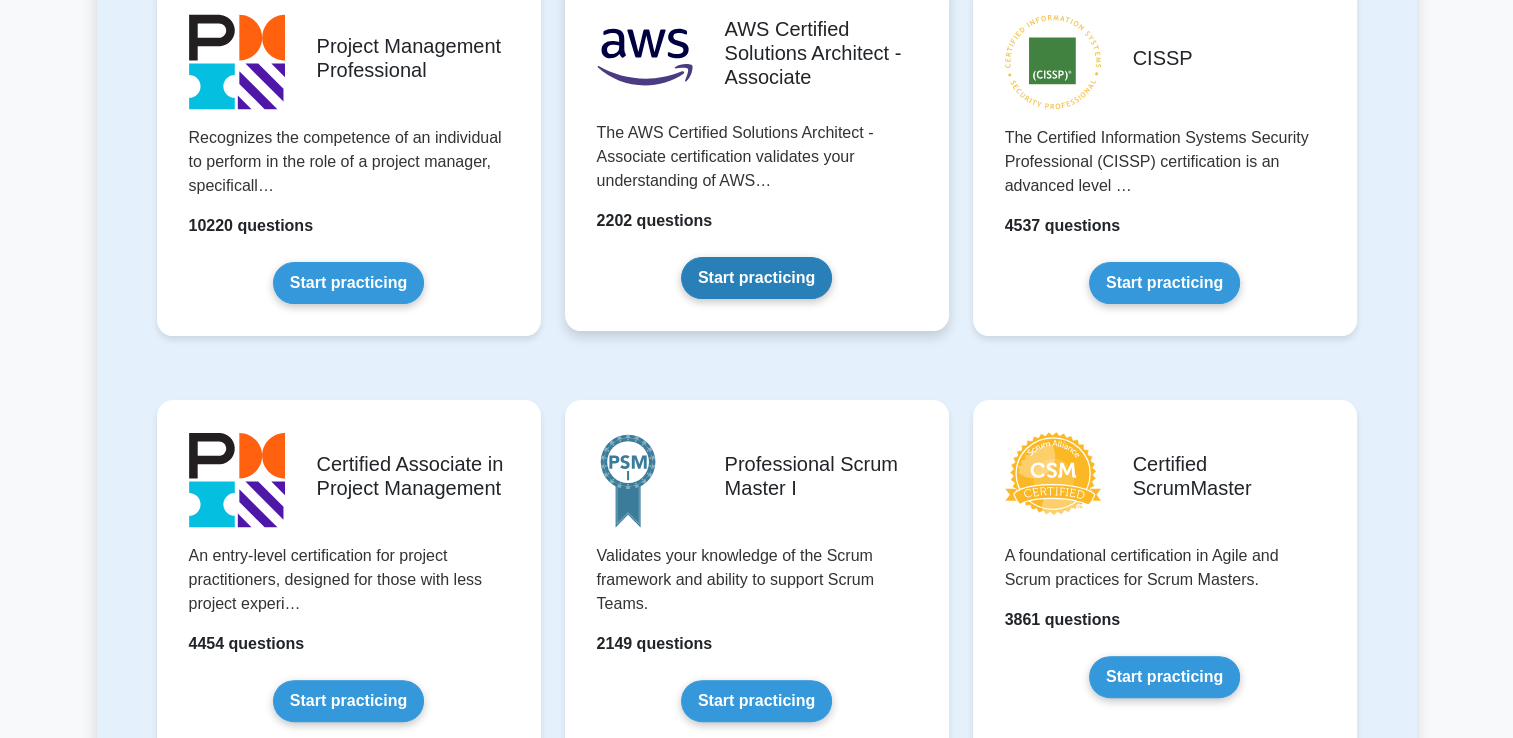 scroll, scrollTop: 356, scrollLeft: 0, axis: vertical 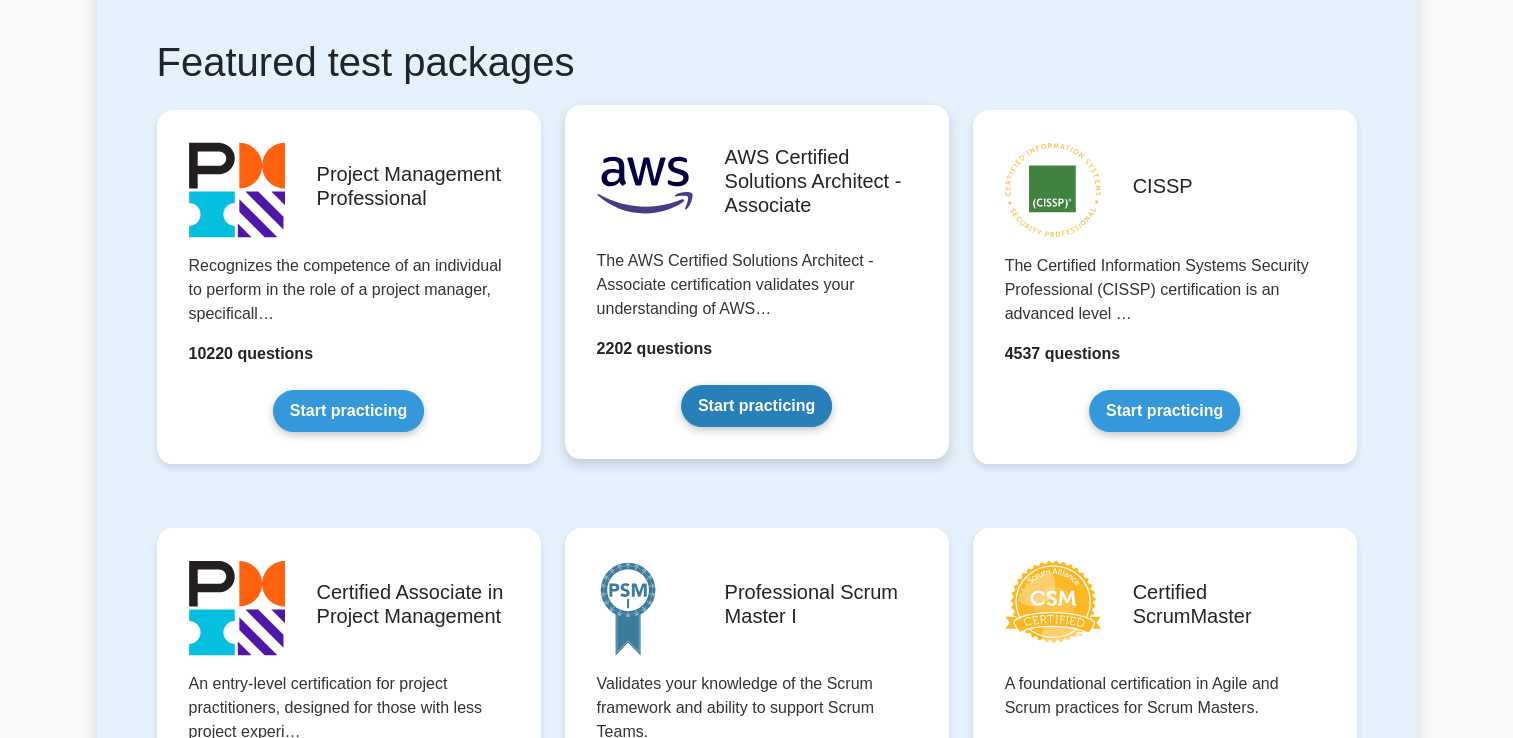 click on "Start practicing" at bounding box center (756, 406) 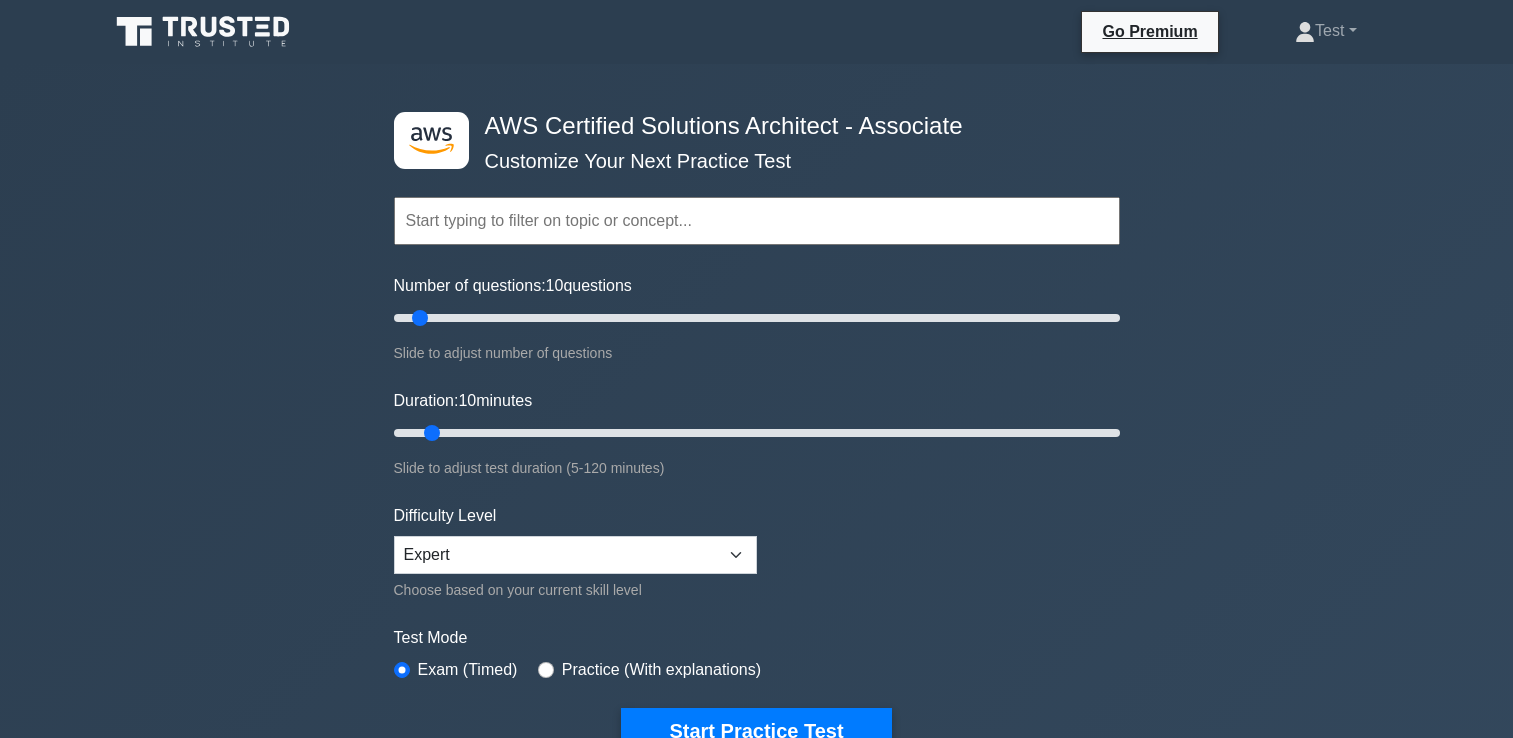 scroll, scrollTop: 0, scrollLeft: 0, axis: both 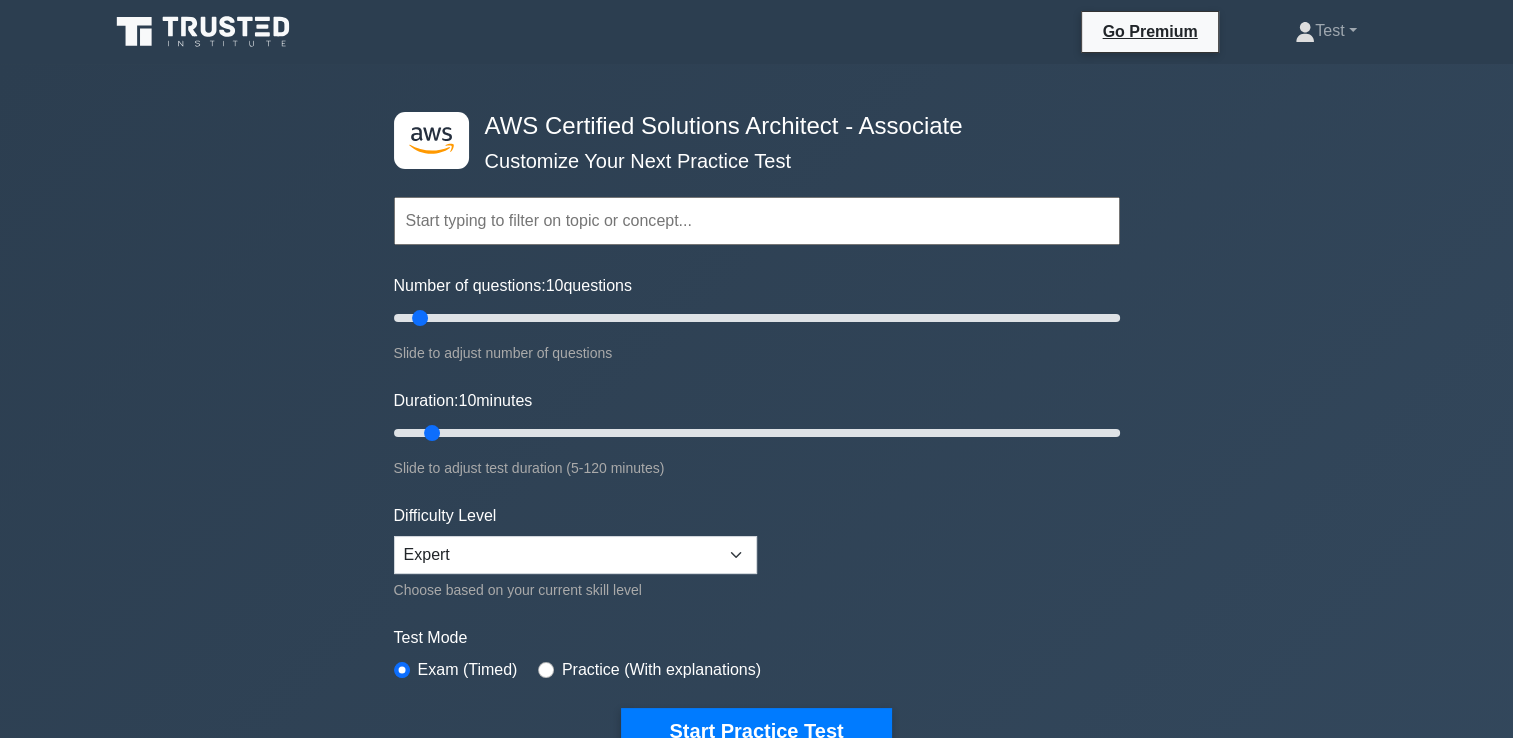 click on "Topics
Amazon EC2
Amazon S3
Amazon VPC
AWS Identity and Access Management (IAM)
Elastic Load Balancing (ELB)
AWS Lambda
Amazon RDS
AWS CloudFormation
Amazon Route 53
AWS CloudFront" at bounding box center (757, 445) 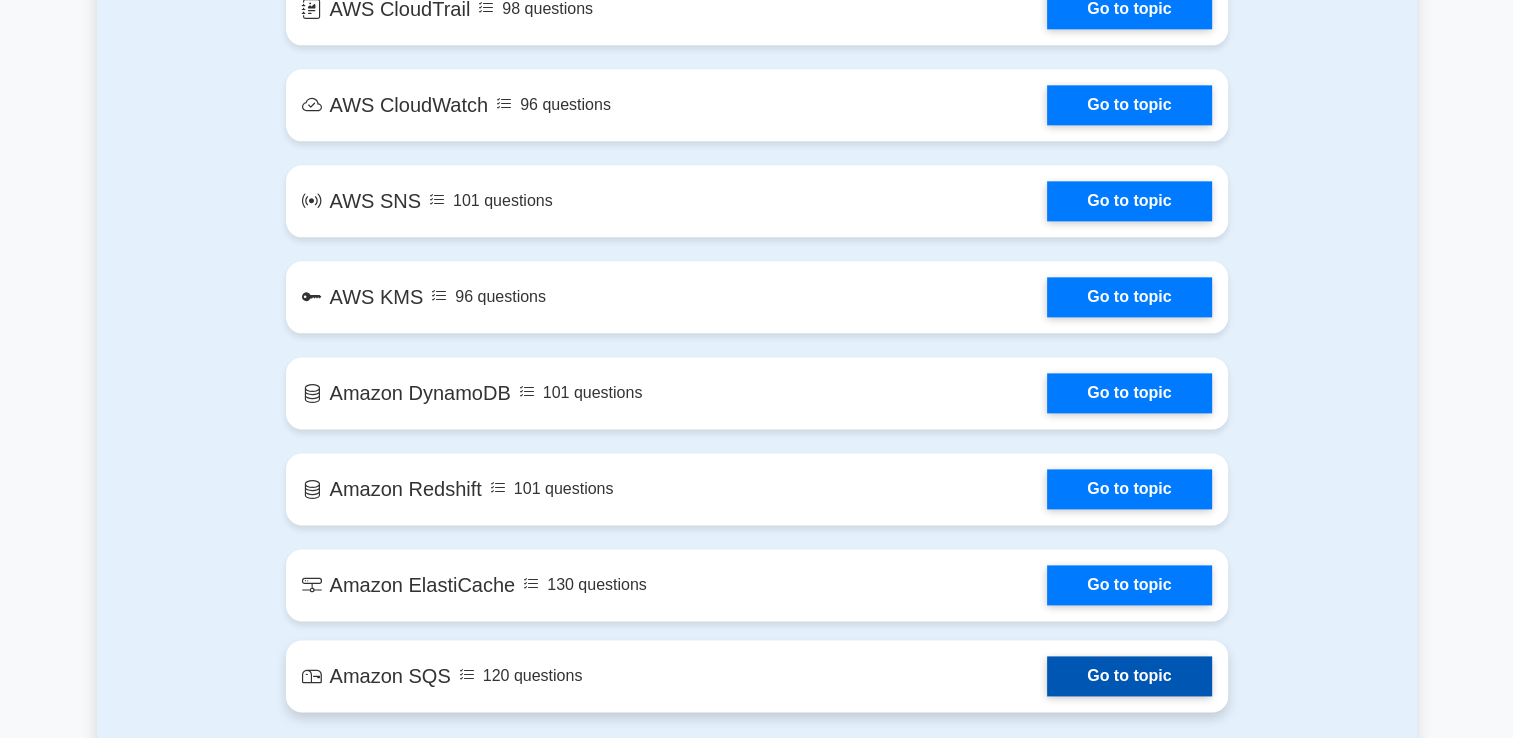 scroll, scrollTop: 2484, scrollLeft: 0, axis: vertical 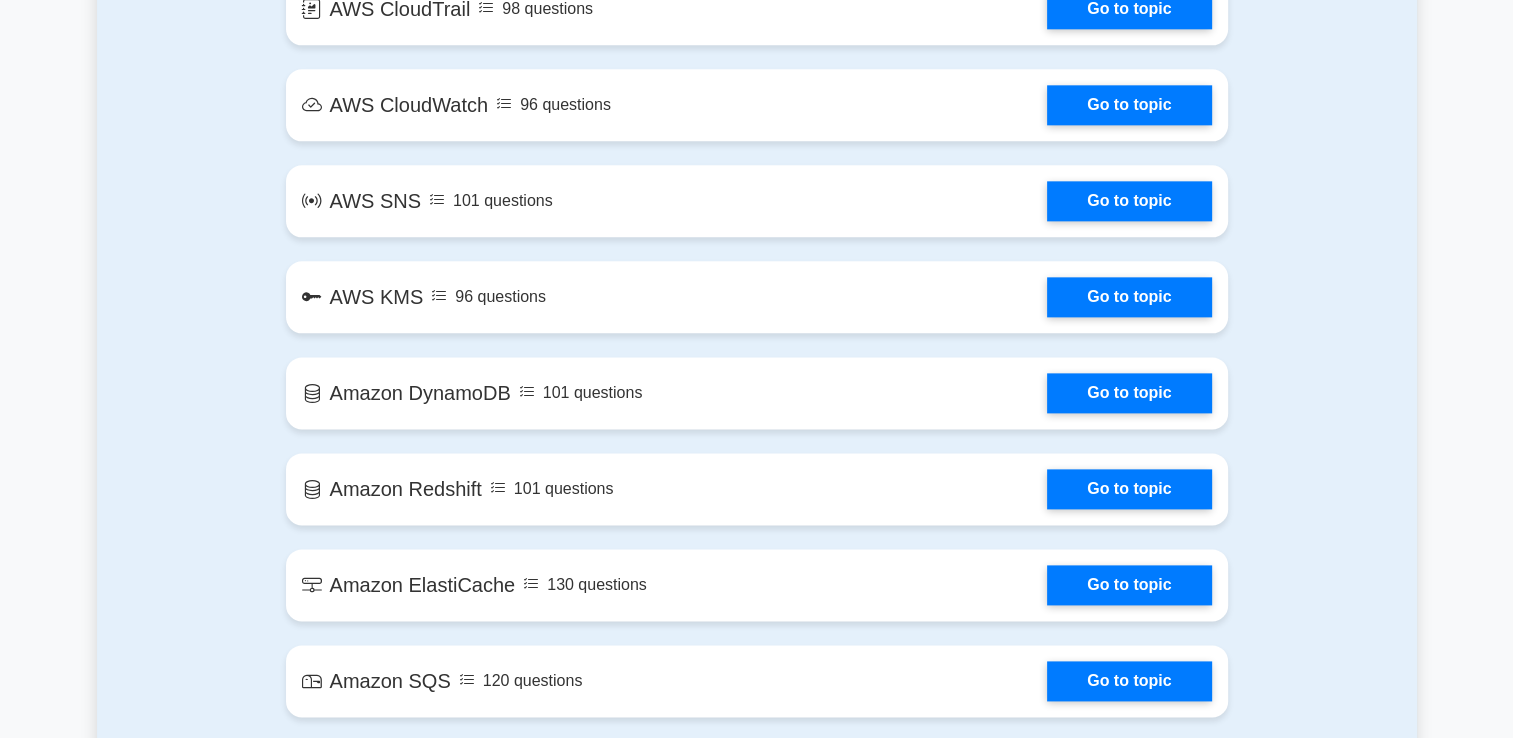 drag, startPoint x: 903, startPoint y: 653, endPoint x: 1338, endPoint y: 462, distance: 475.08527 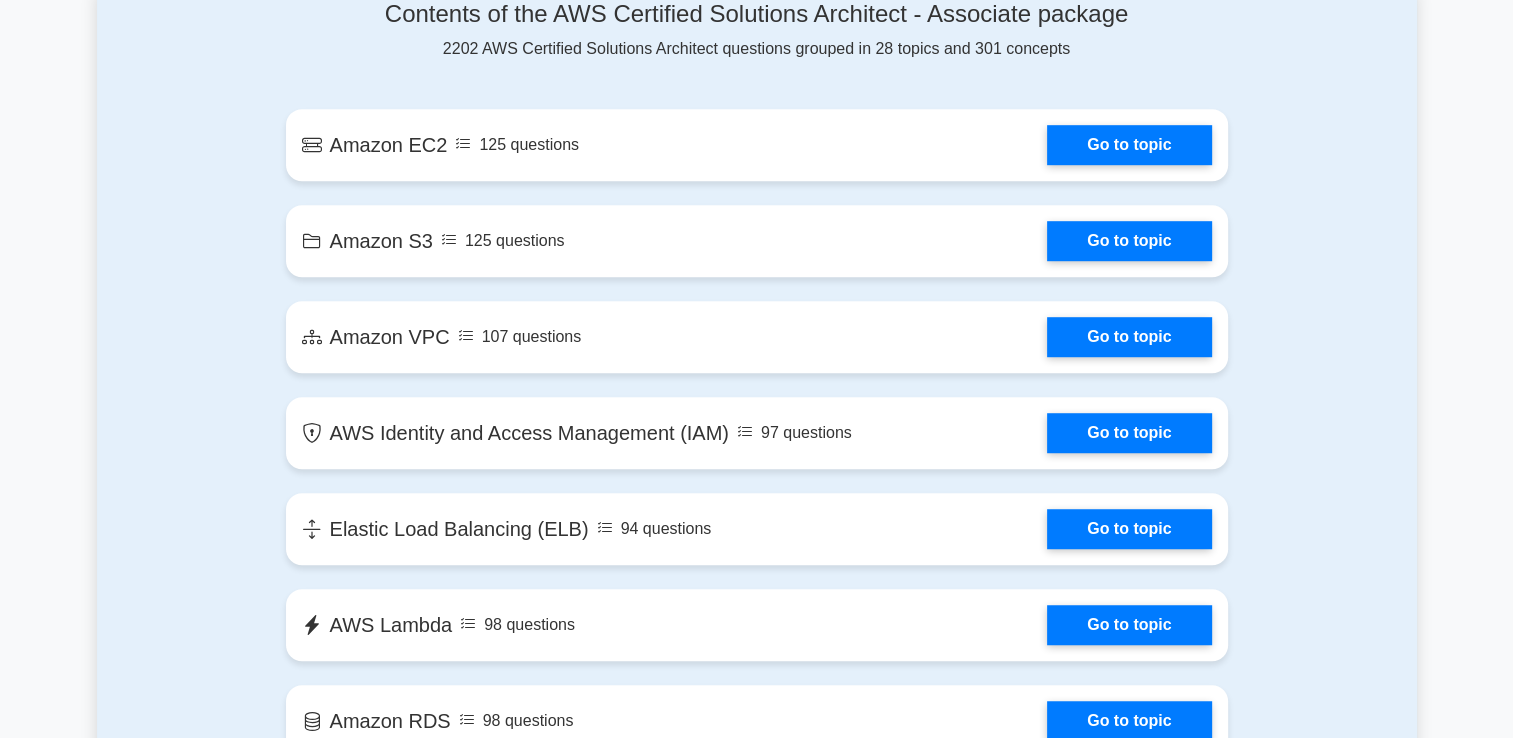 scroll, scrollTop: 1300, scrollLeft: 0, axis: vertical 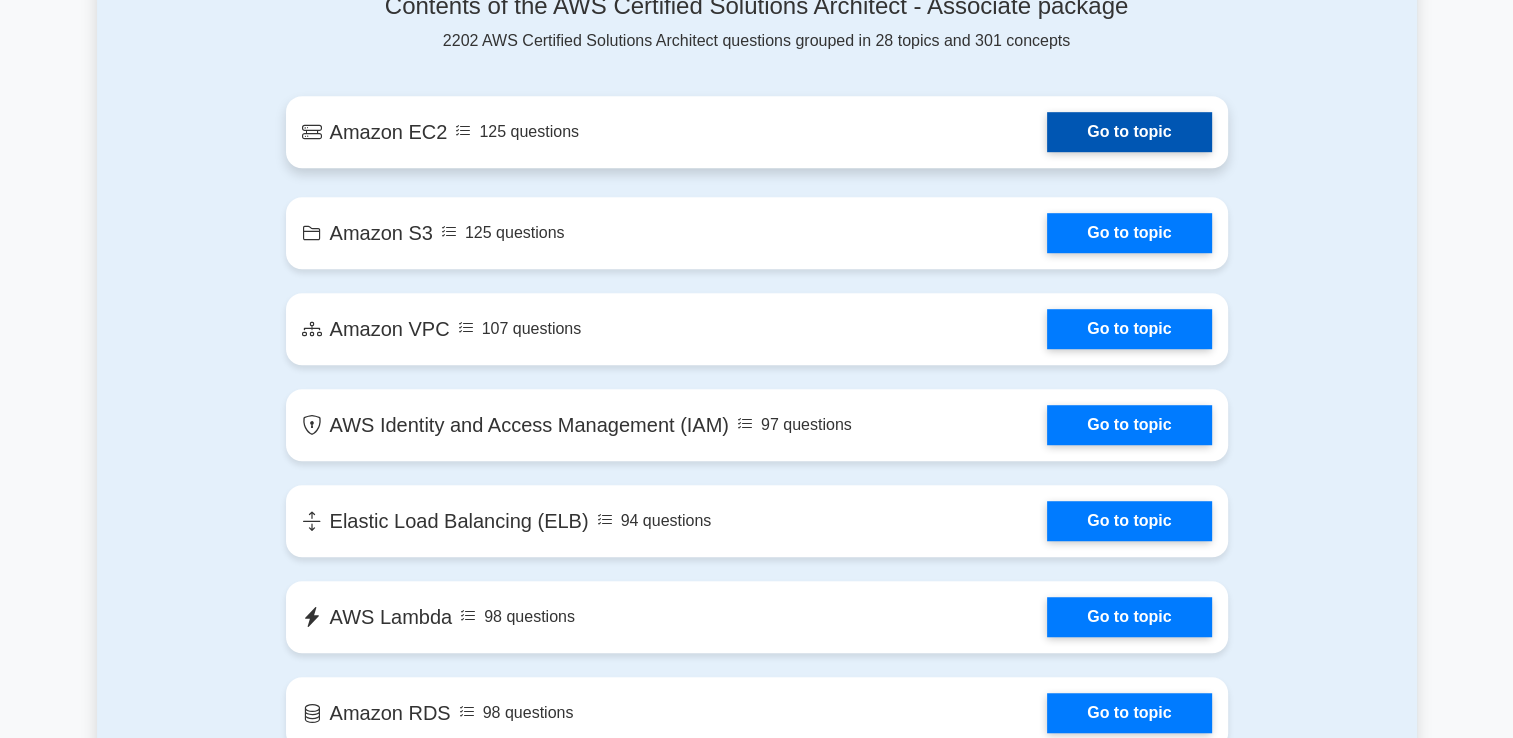 click on "Go to topic" at bounding box center (1129, 132) 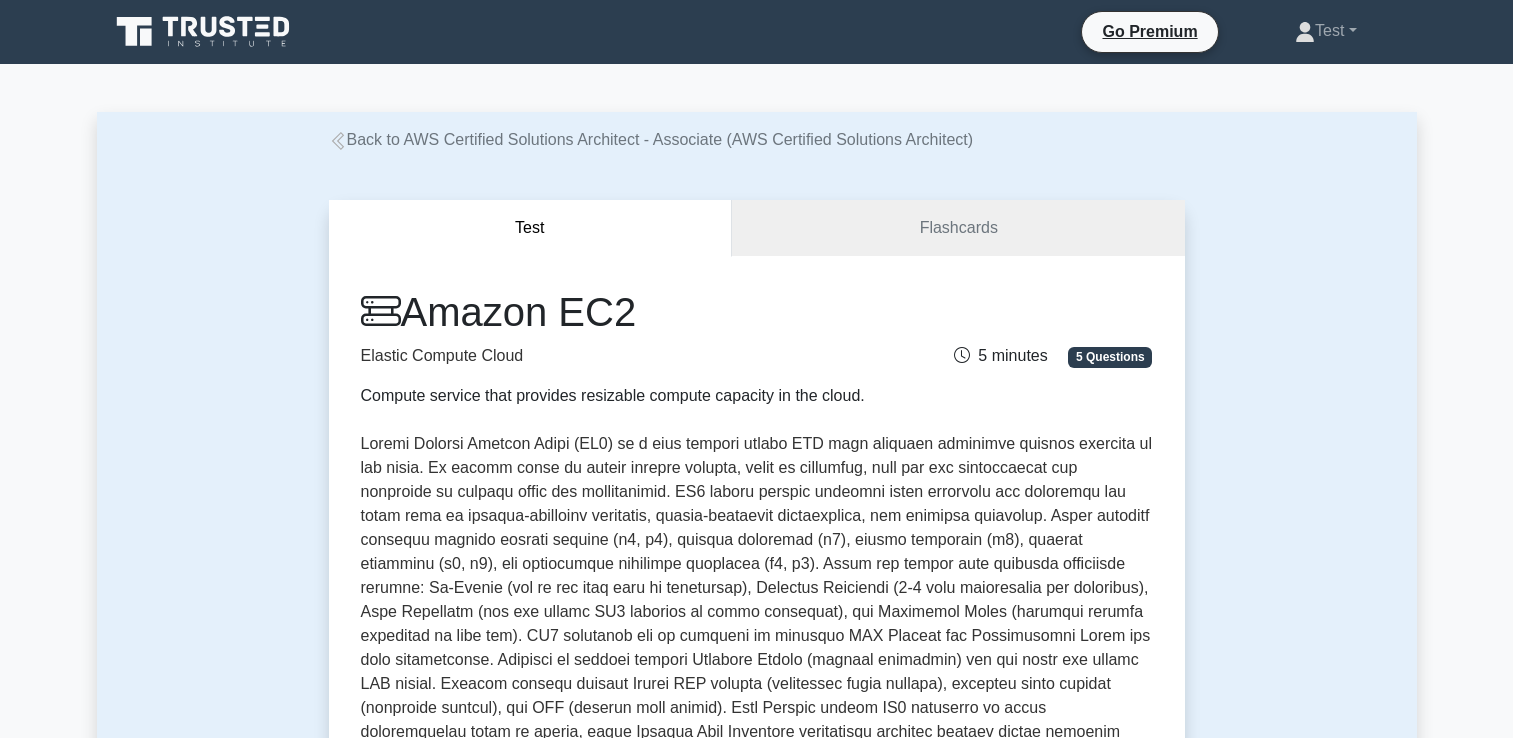 scroll, scrollTop: 0, scrollLeft: 0, axis: both 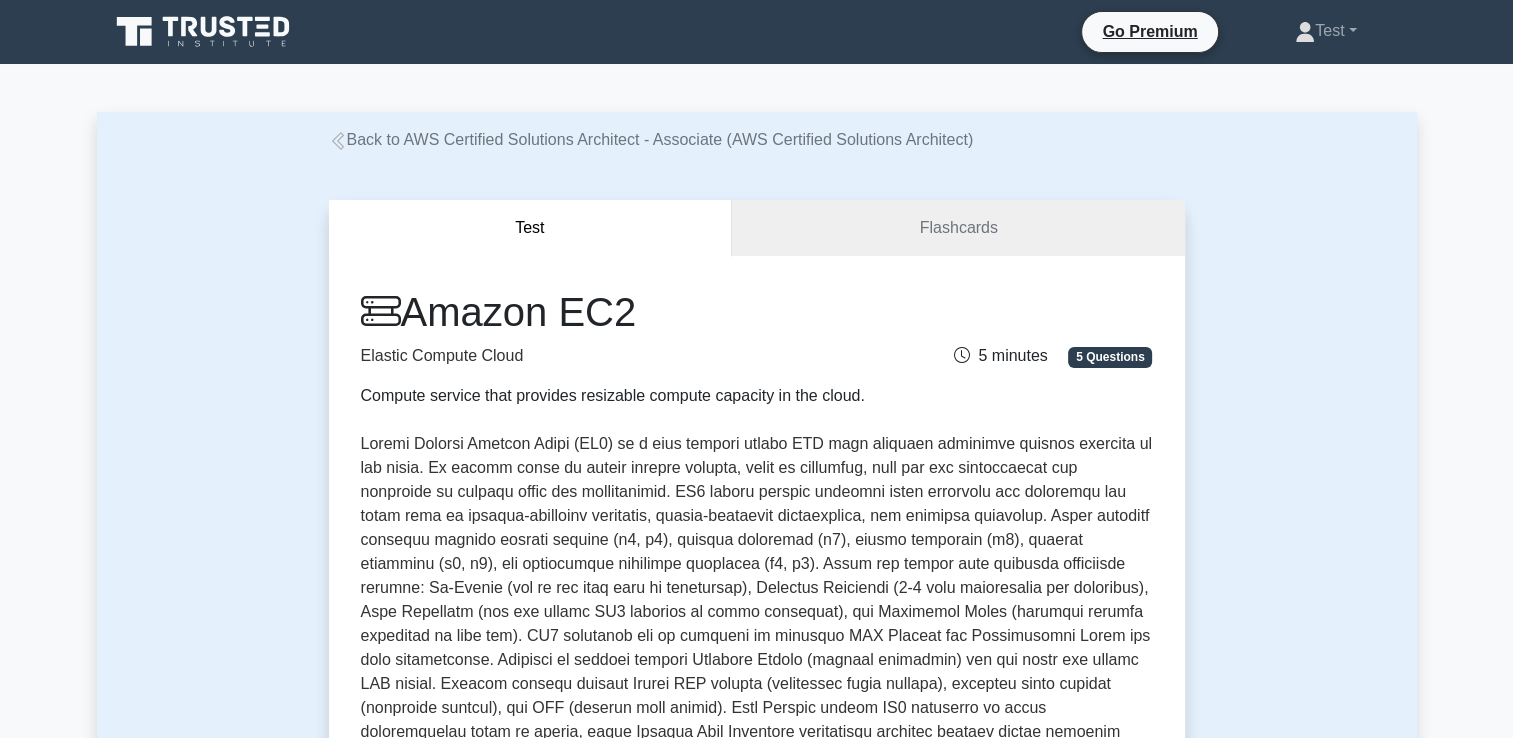 click 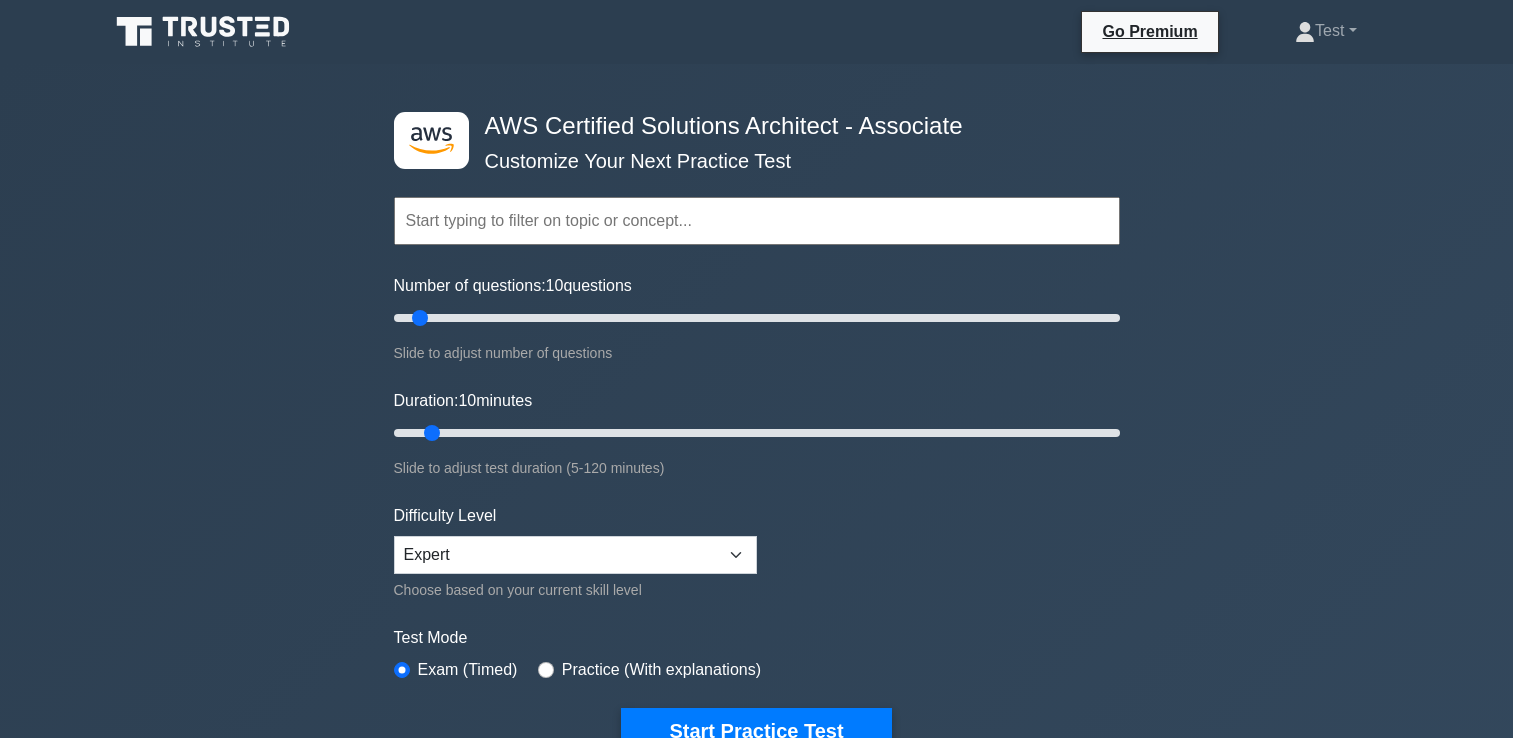 scroll, scrollTop: 0, scrollLeft: 0, axis: both 